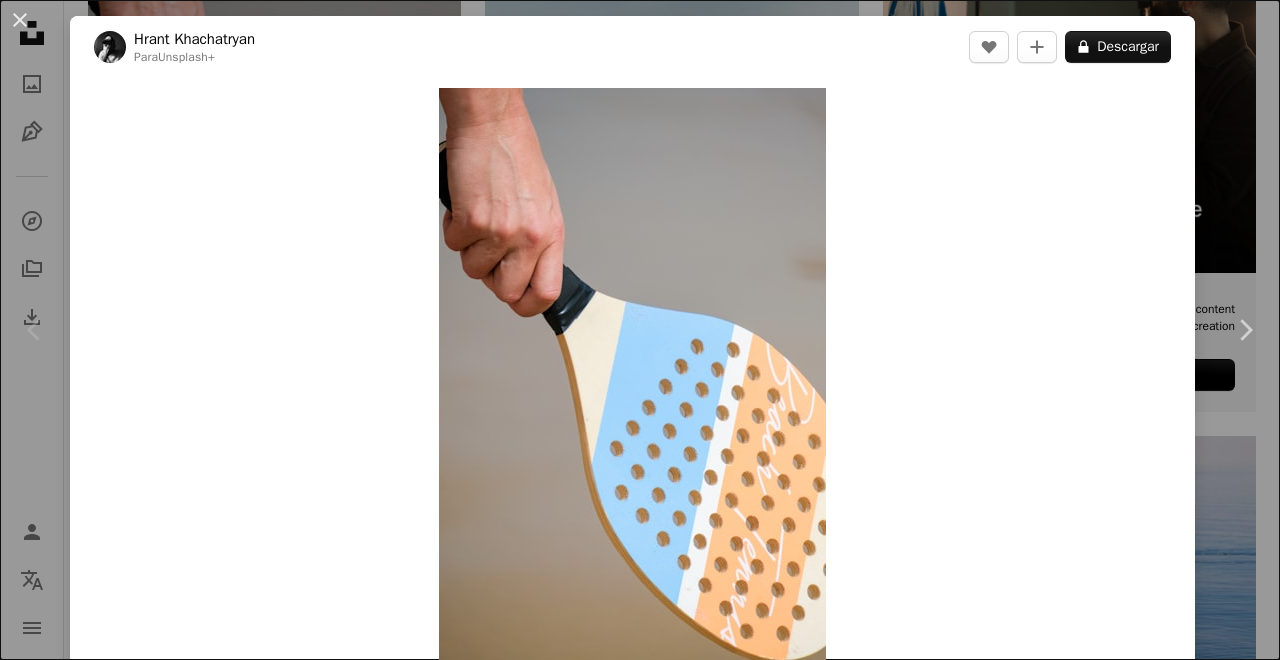 scroll, scrollTop: 600, scrollLeft: 0, axis: vertical 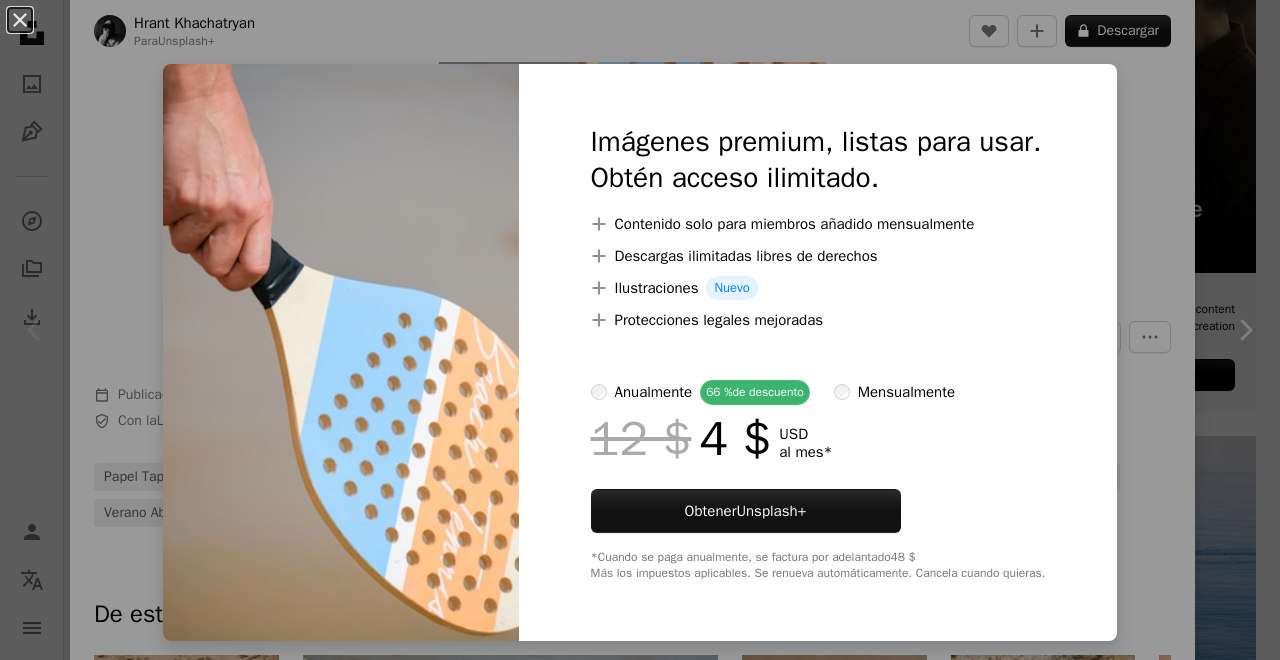 click on "An X shape Imágenes premium, listas para usar. Obtén acceso ilimitado. A plus sign Contenido solo para miembros añadido mensualmente A plus sign Descargas ilimitadas libres de derechos A plus sign Ilustraciones  Nuevo A plus sign Protecciones legales mejoradas anualmente 66 %  de descuento mensualmente 12 $   4 $ USD al mes * Obtener  Unsplash+ *Cuando se paga anualmente, se factura por adelantado  48 $ Más los impuestos aplicables. Se renueva automáticamente. Cancela cuando quieras." at bounding box center [640, 330] 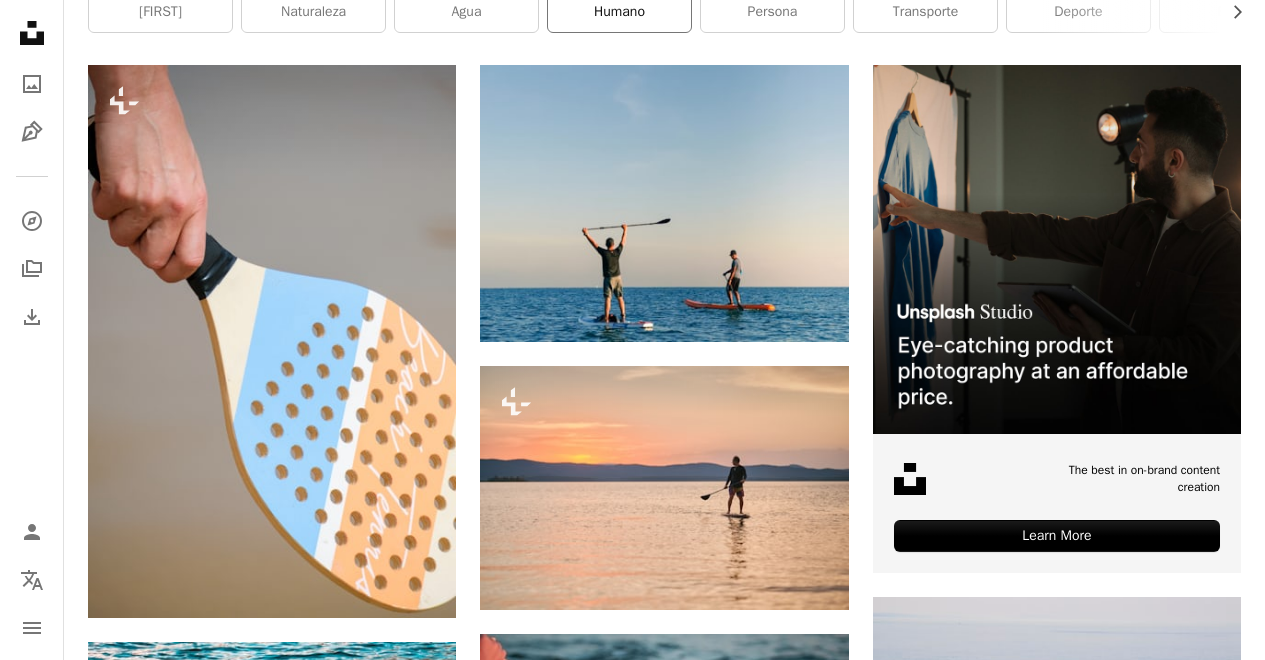 scroll, scrollTop: 67, scrollLeft: 0, axis: vertical 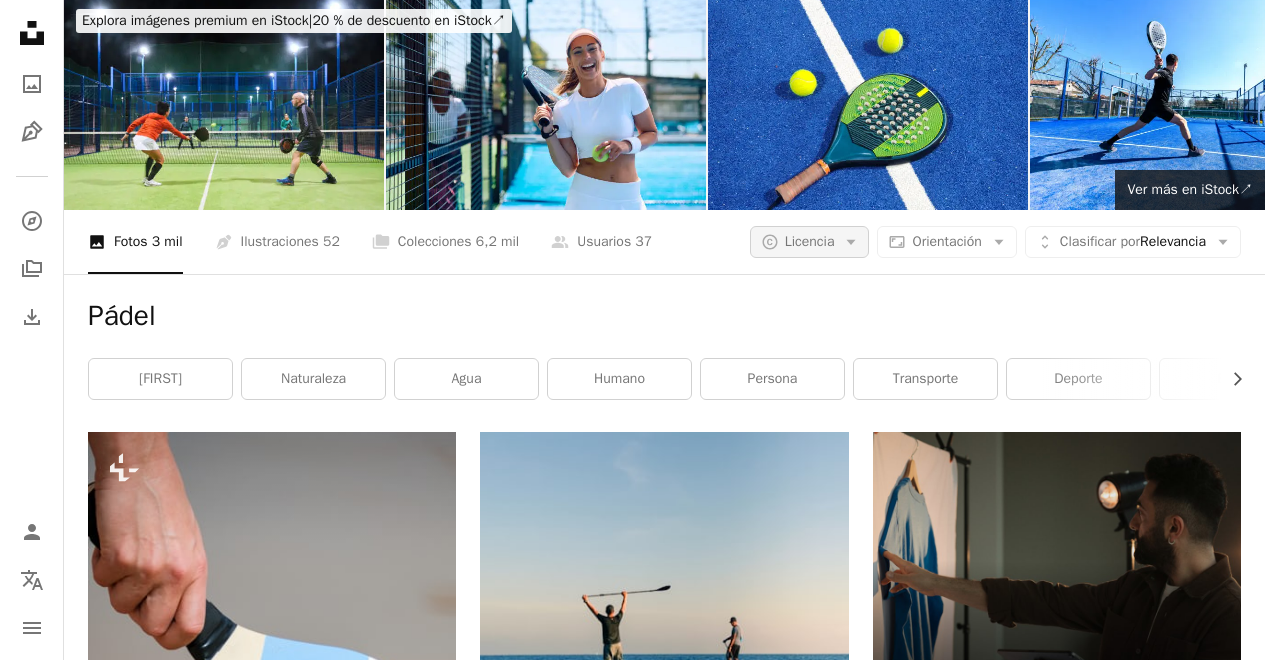 click on "Arrow down" 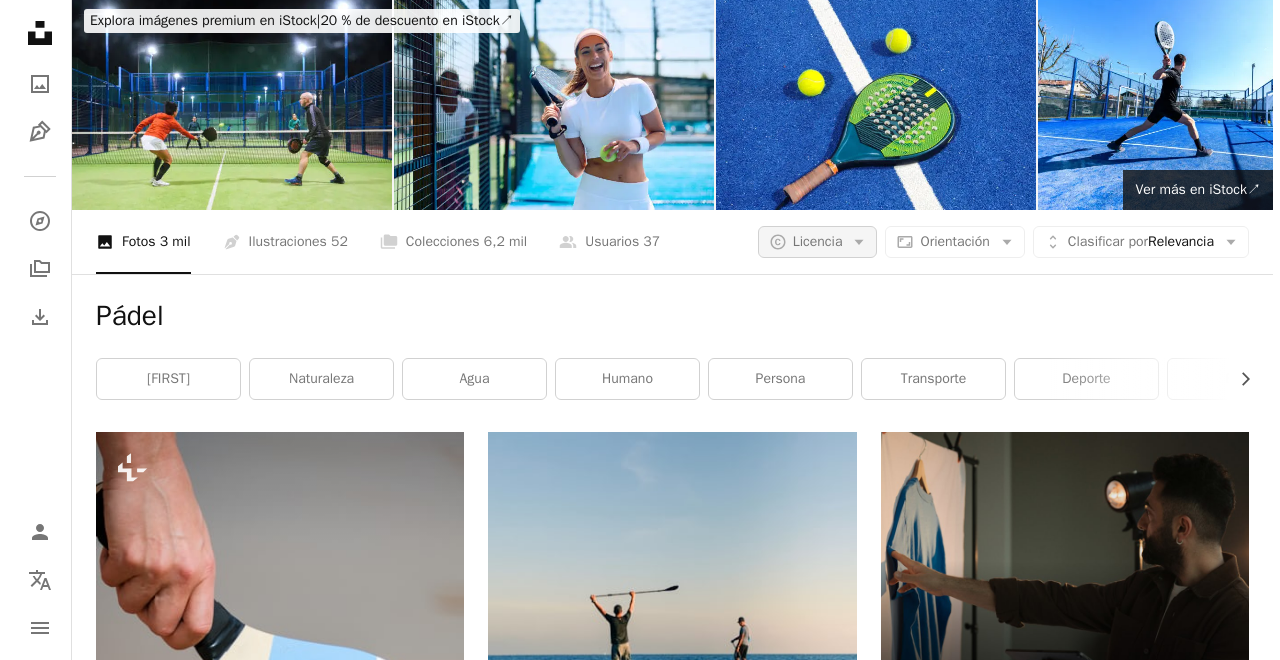 scroll, scrollTop: 0, scrollLeft: 0, axis: both 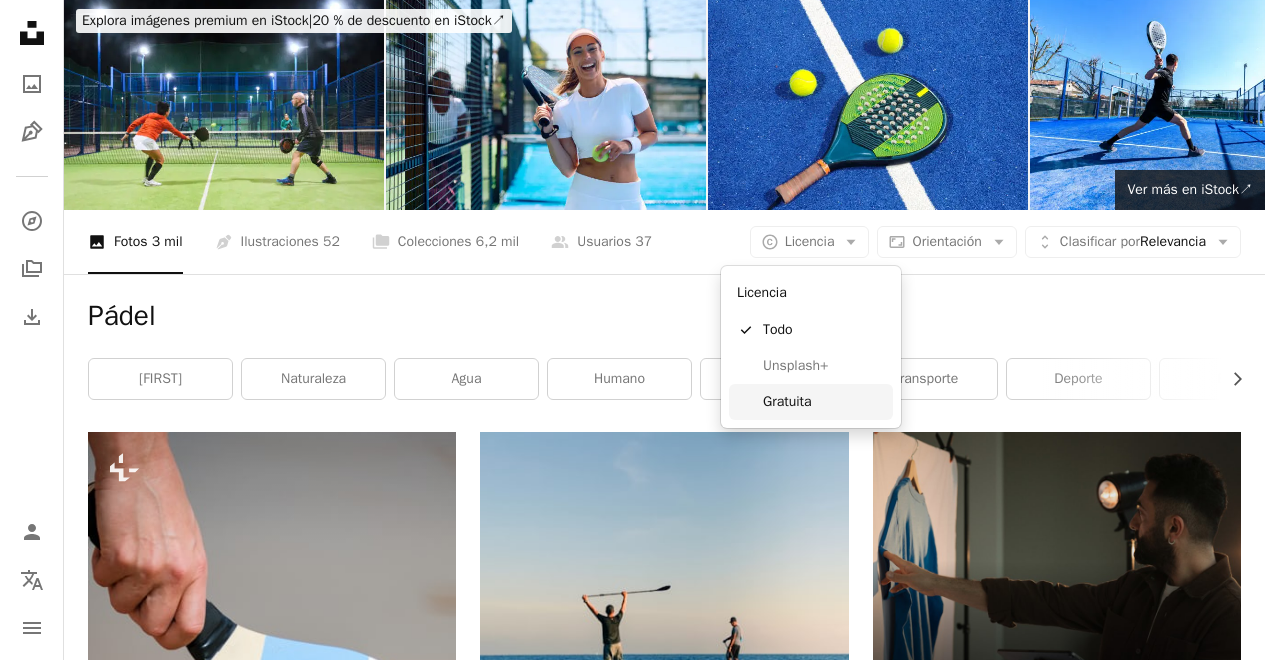 click on "Gratuita" at bounding box center [824, 402] 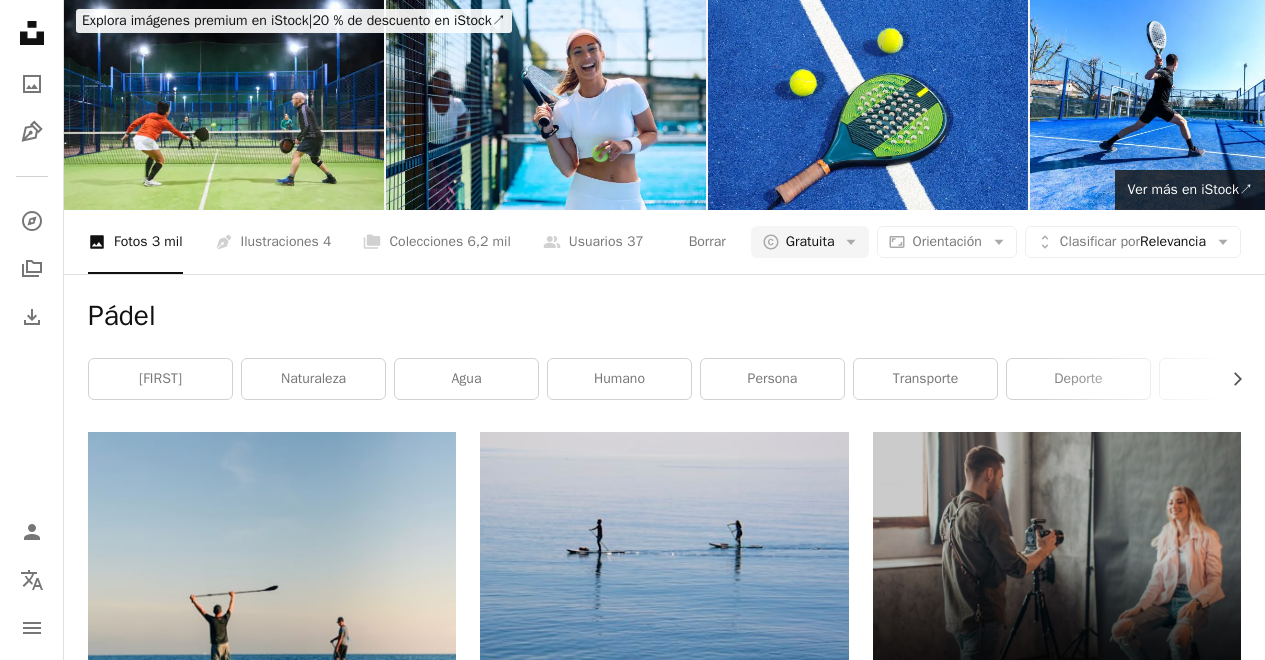 scroll, scrollTop: 3244, scrollLeft: 0, axis: vertical 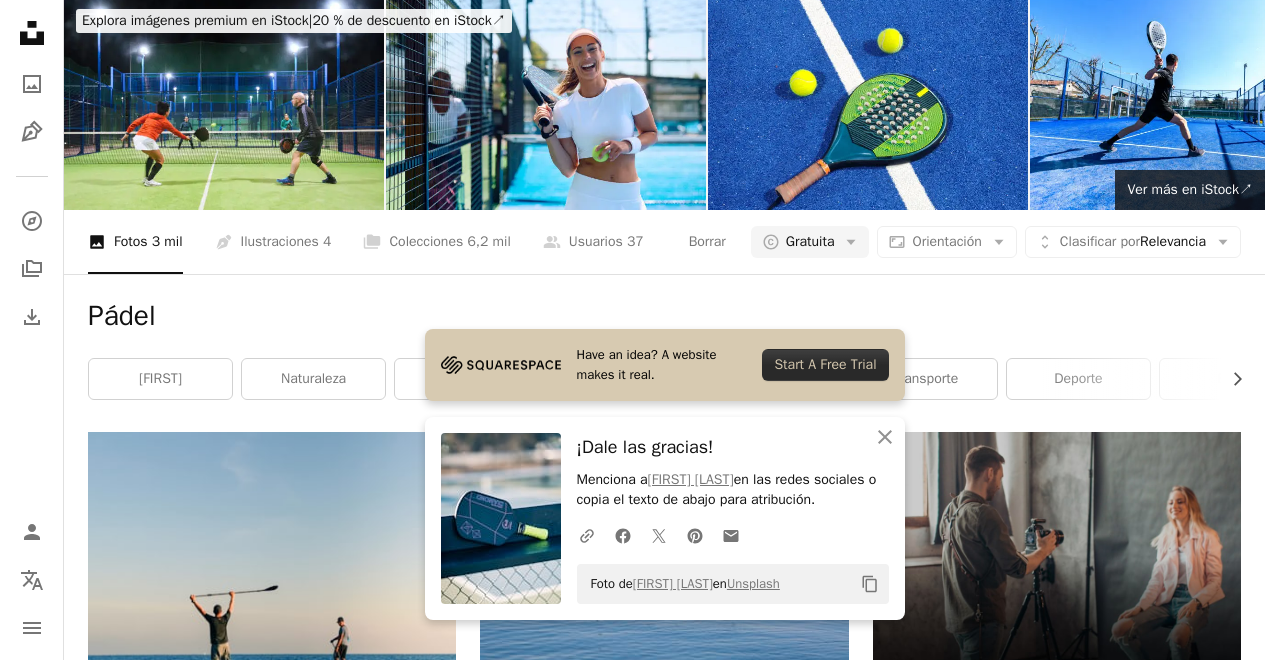 click at bounding box center (664, 8613) 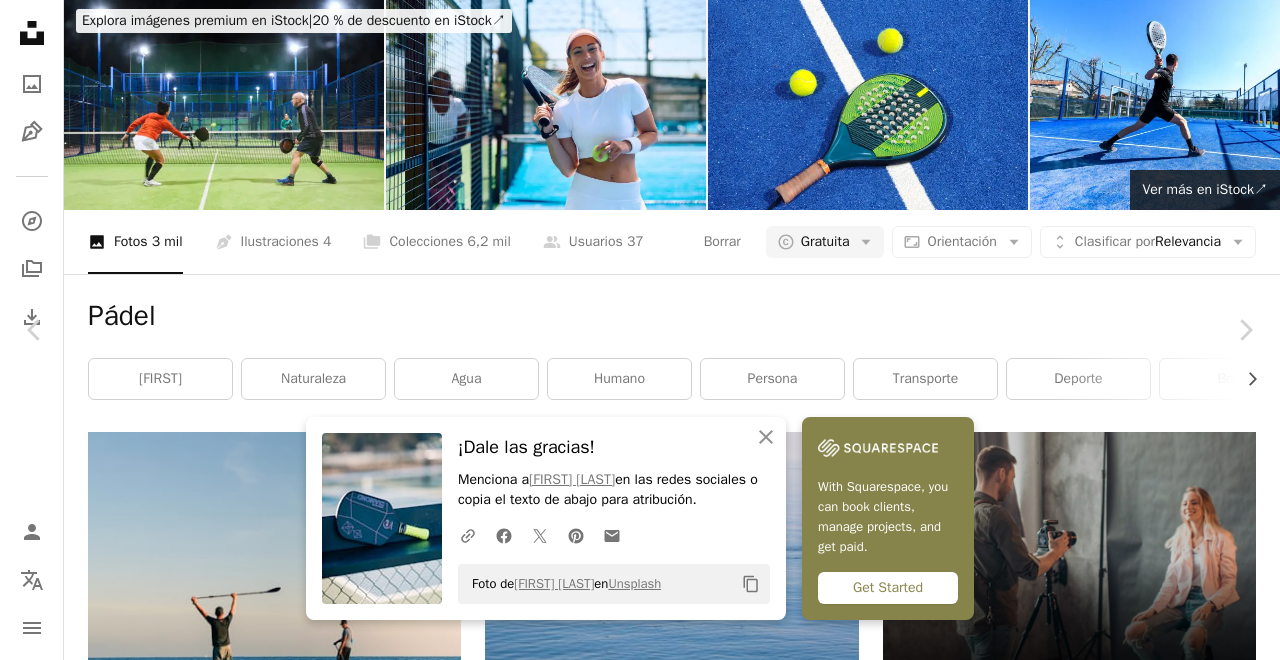 click on "Copy content" 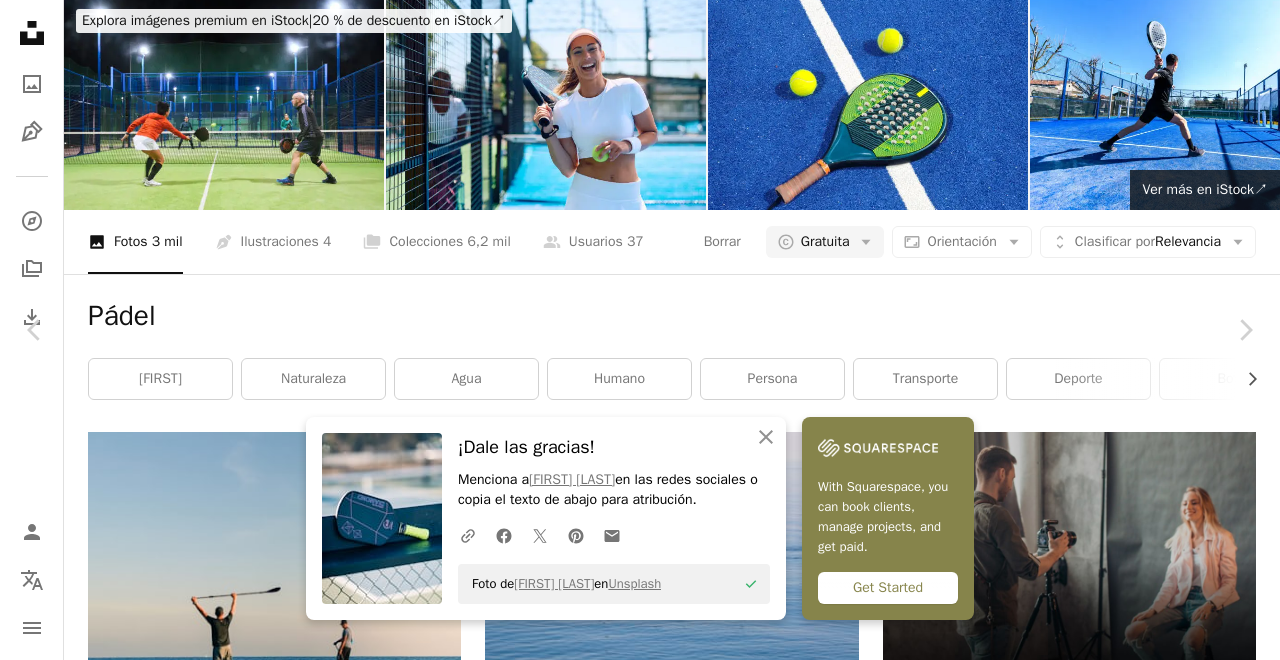 click on "Descargar gratis" at bounding box center [1074, 12366] 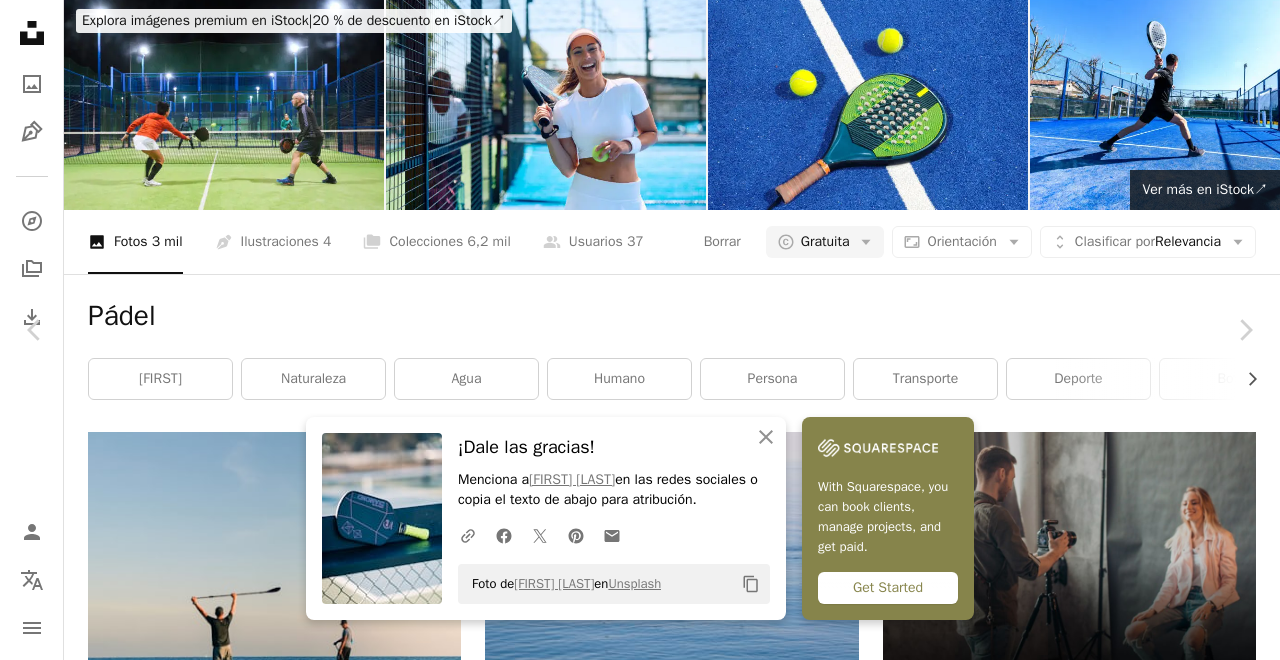 click on "Foto de [FIRST] [LAST] en Unsplash
Copy content [FIRST] [LAST] Disponible para contratación A checkmark inside of a circle A heart A plus sign Descargar gratis Chevron down Zoom in Visualizaciones 15.972 Descargas 143 A forward-right arrow Compartir Info icon Información More Actions A map marker [CITY], [STATE], [COUNTRY] Calendar outlined Publicado el  21 de enero de 2025 Camera SONY, ILCE-7M3 Safety Uso gratuito bajo la  Licencia Unsplash California Pickleball [CITY] pelota atleta bola de pepinillos remo paleta de pickleball tenis Estados Unidos ping-pong ping pong raqueta de tenis raqueta paleta de ping pong Imágenes gratuitas  |  Ver más en iStock  ↗ Para" at bounding box center (640, 12649) 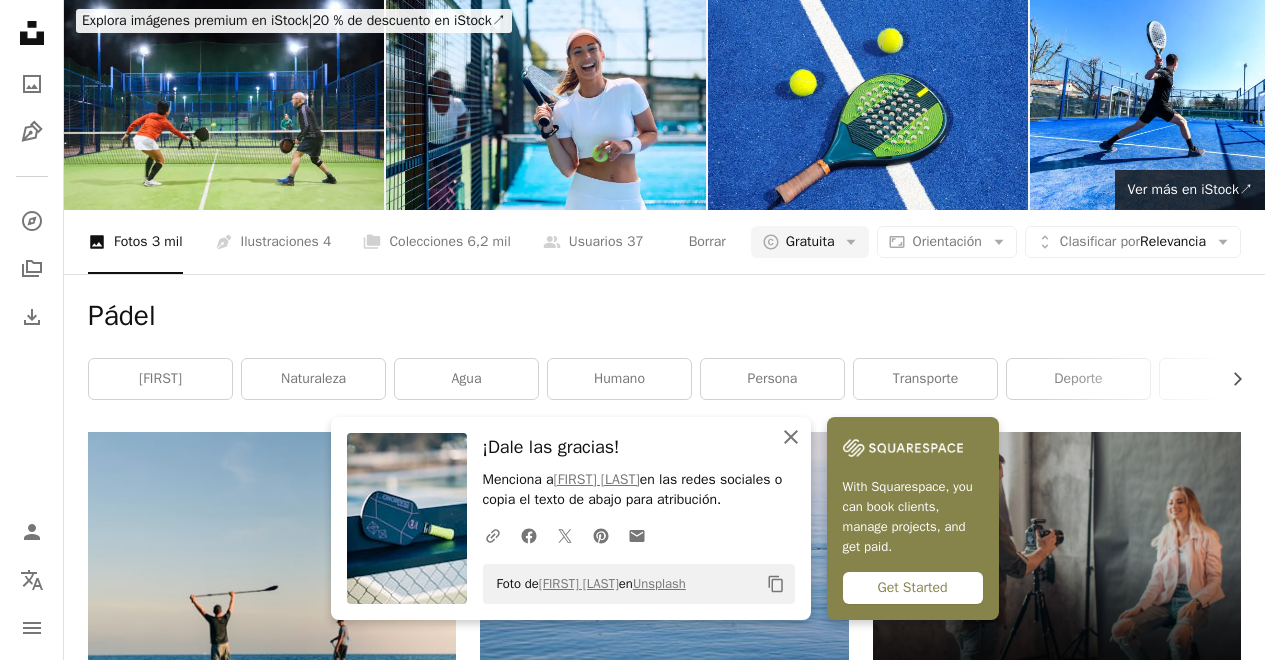 scroll, scrollTop: 9048, scrollLeft: 0, axis: vertical 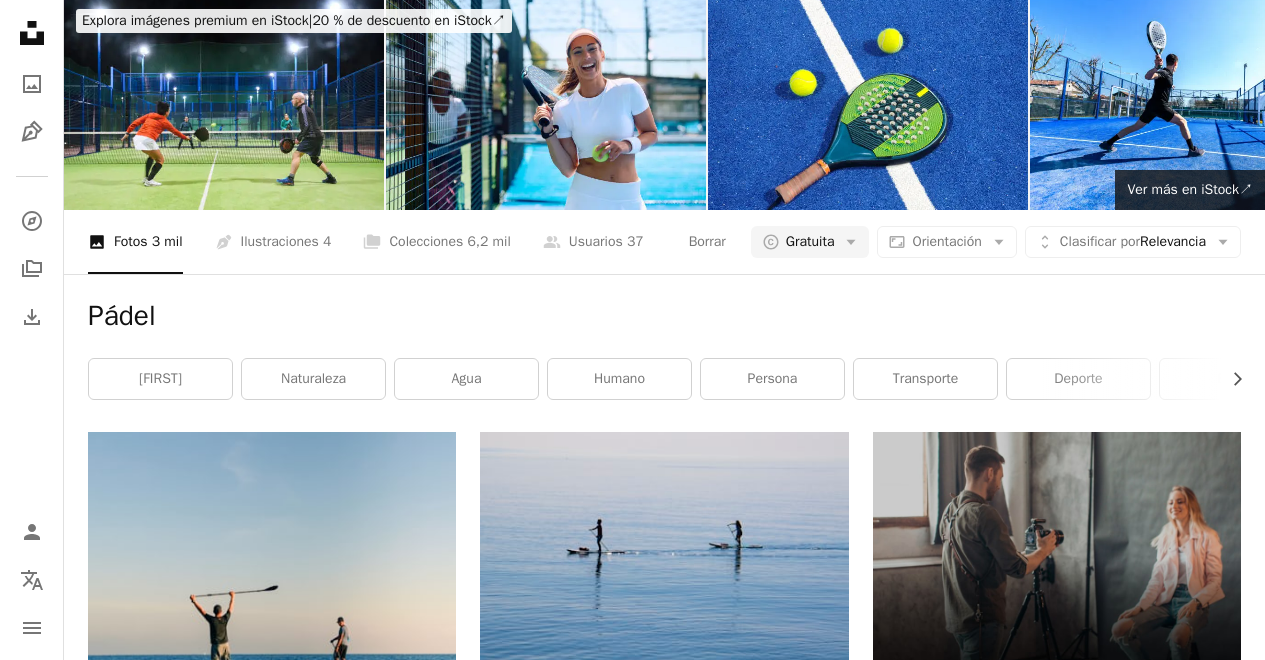 click at bounding box center (272, 10350) 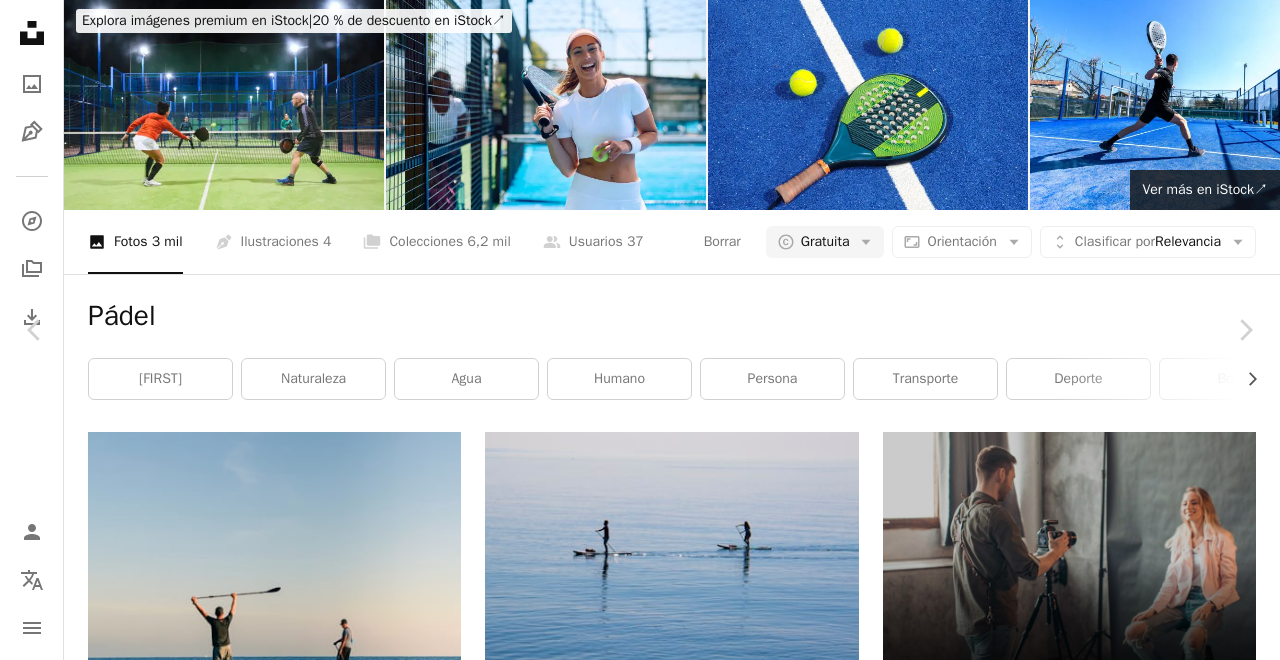 click on "Descargar gratis" at bounding box center (1074, 14722) 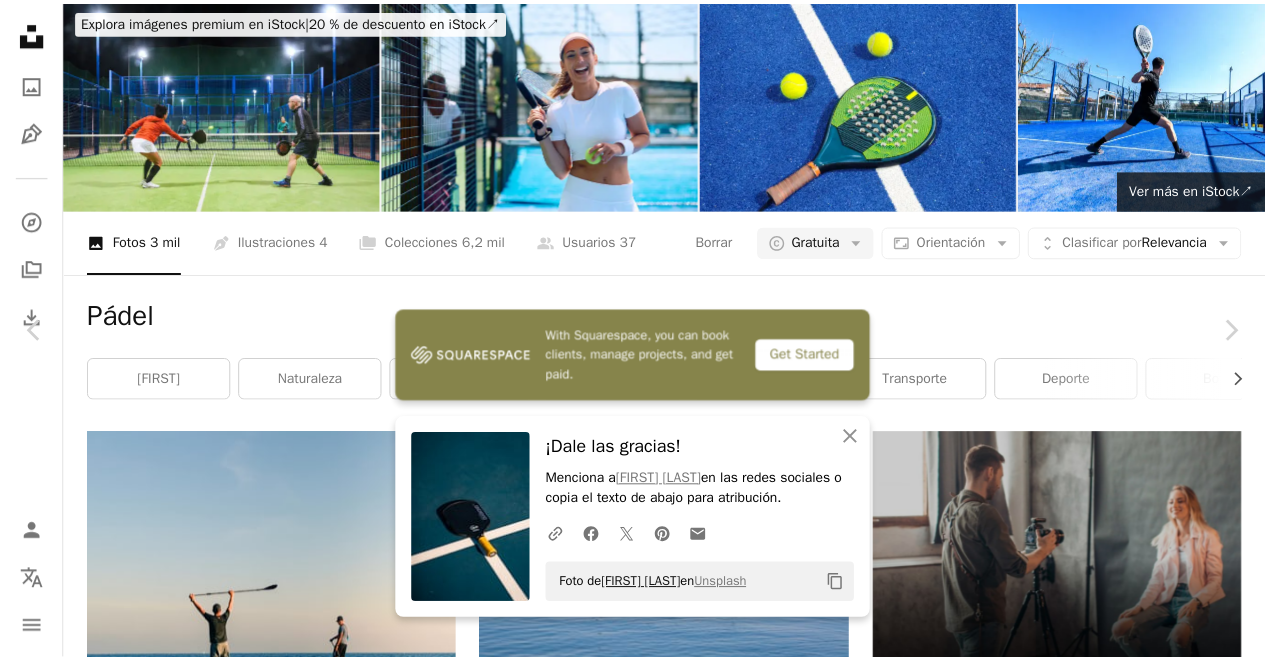 scroll, scrollTop: 388, scrollLeft: 0, axis: vertical 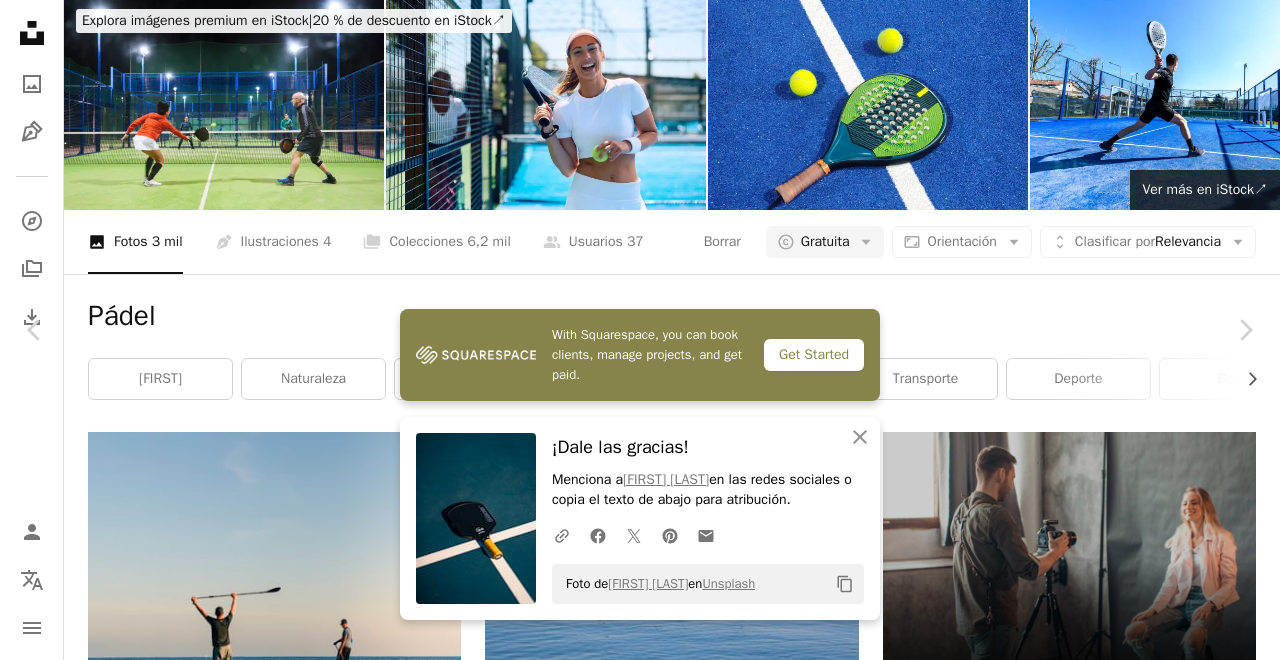 click on "Foto de [FIRST] [LAST] en Unsplash" at bounding box center [655, 584] 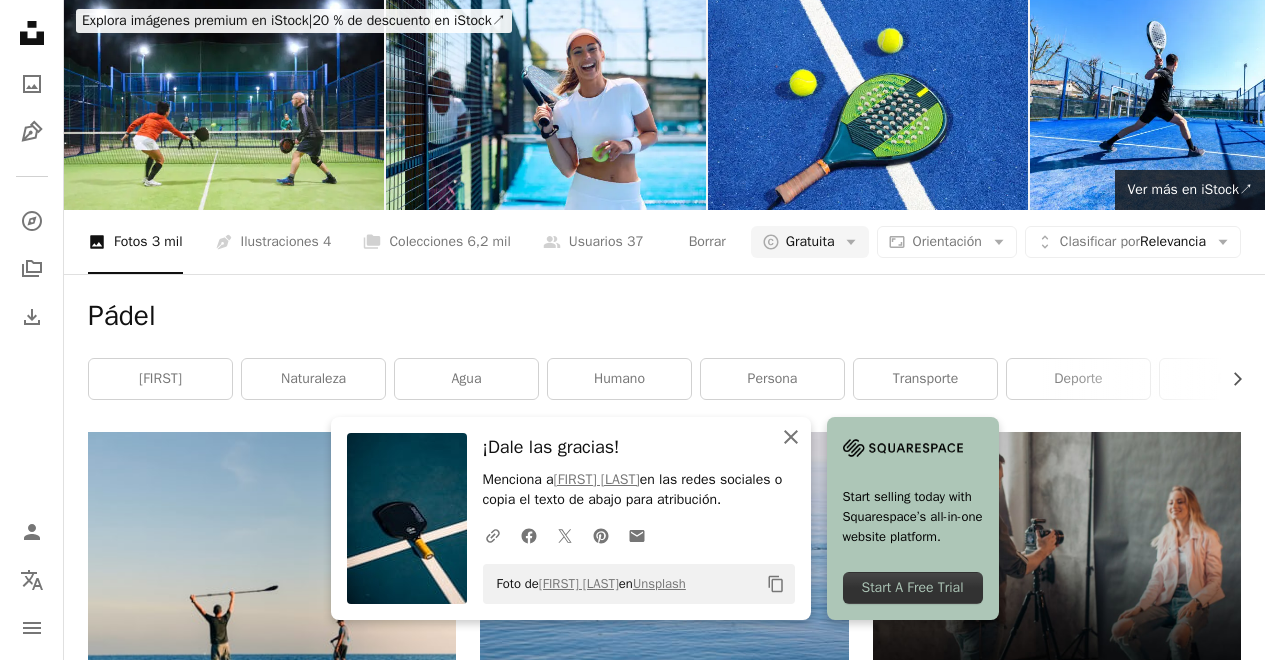 click on "An X shape" 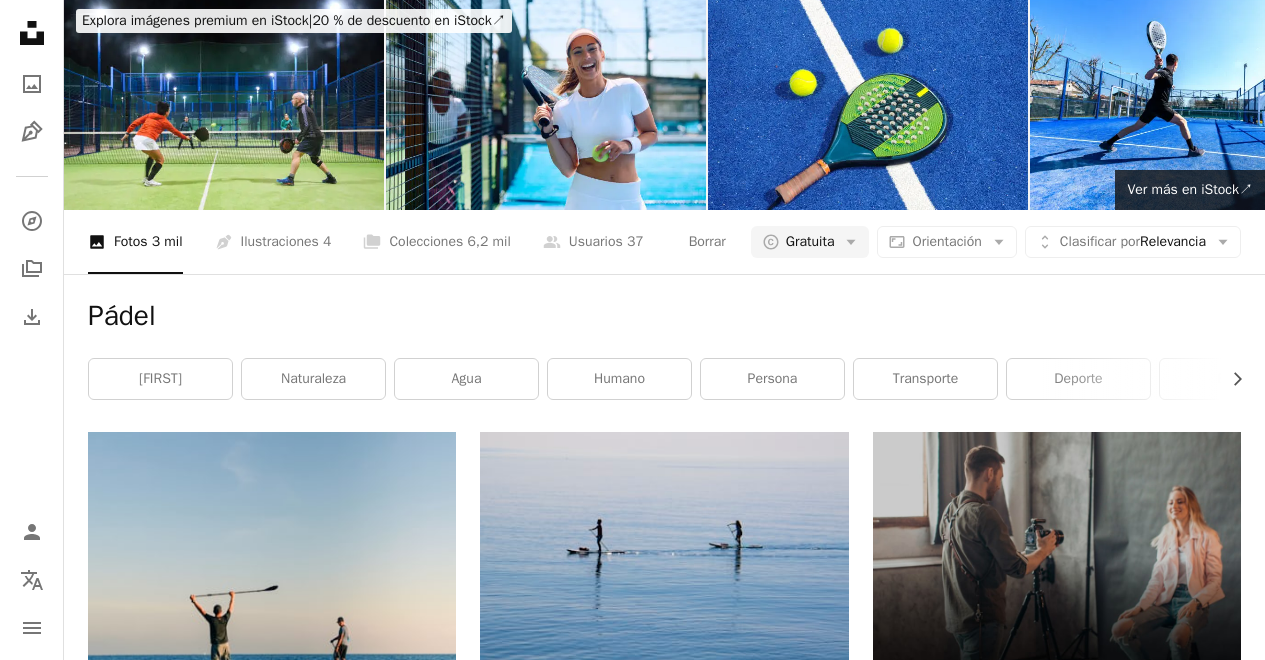 scroll, scrollTop: 26647, scrollLeft: 0, axis: vertical 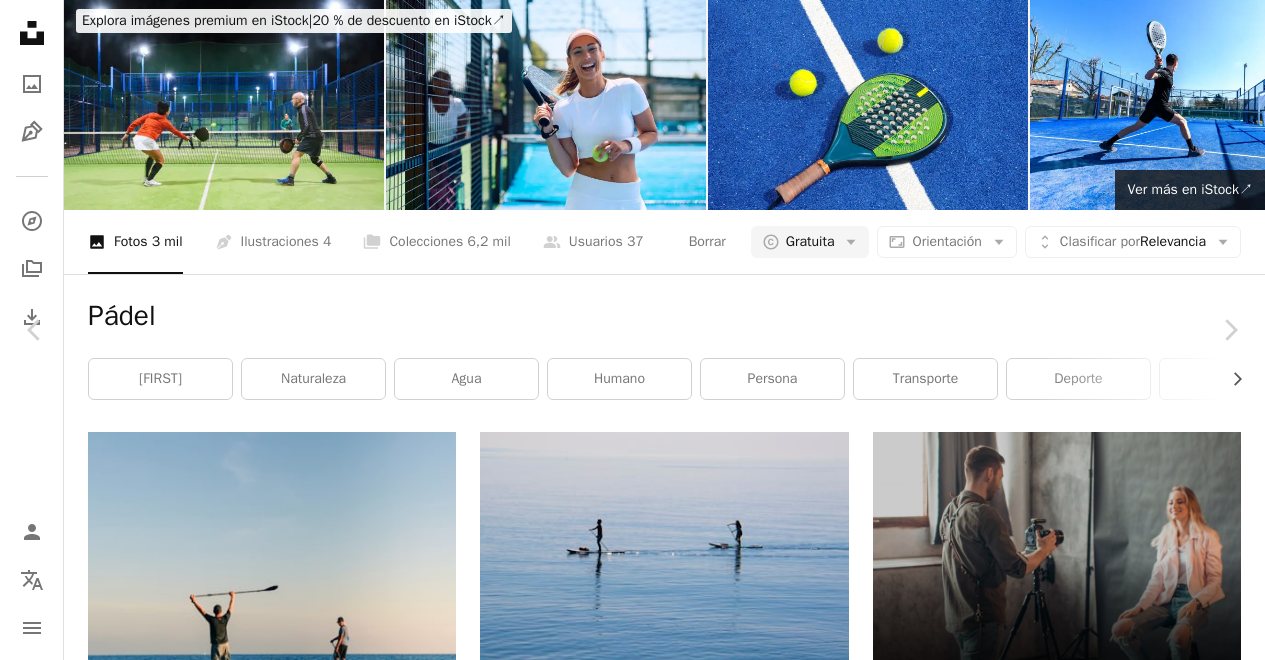 click on "Descargar gratis" at bounding box center (1059, 30013) 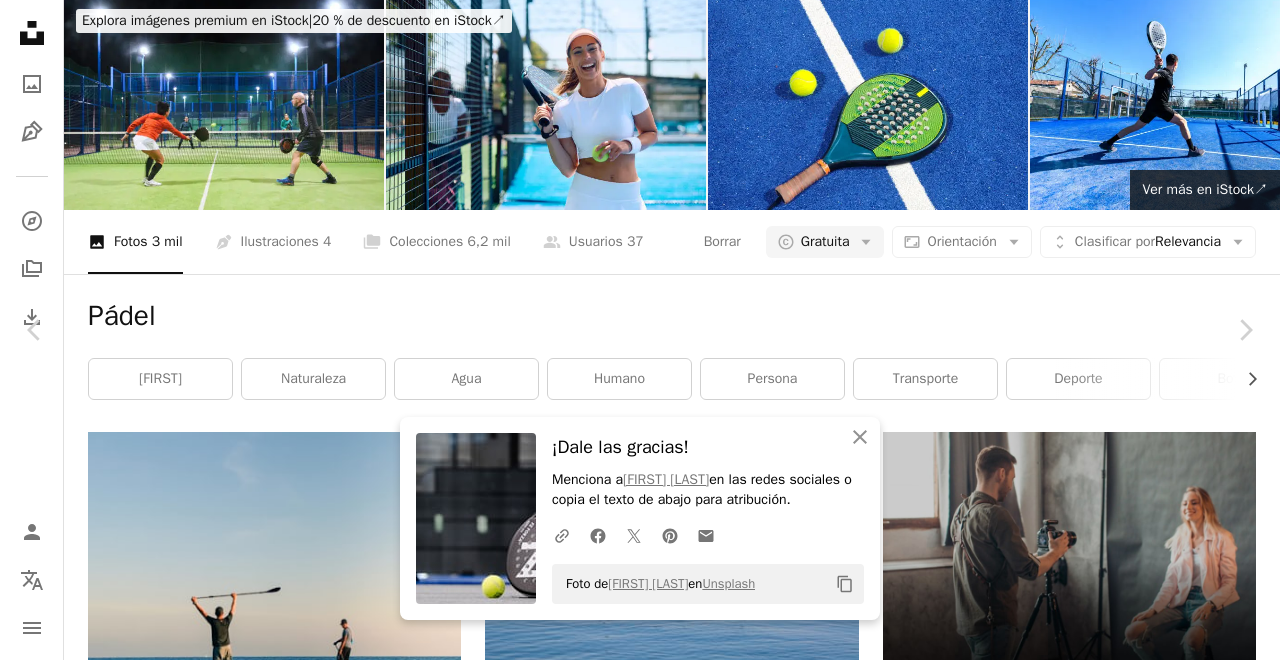 click on "[CITY], [COUNTRY]" at bounding box center (640, 30668) 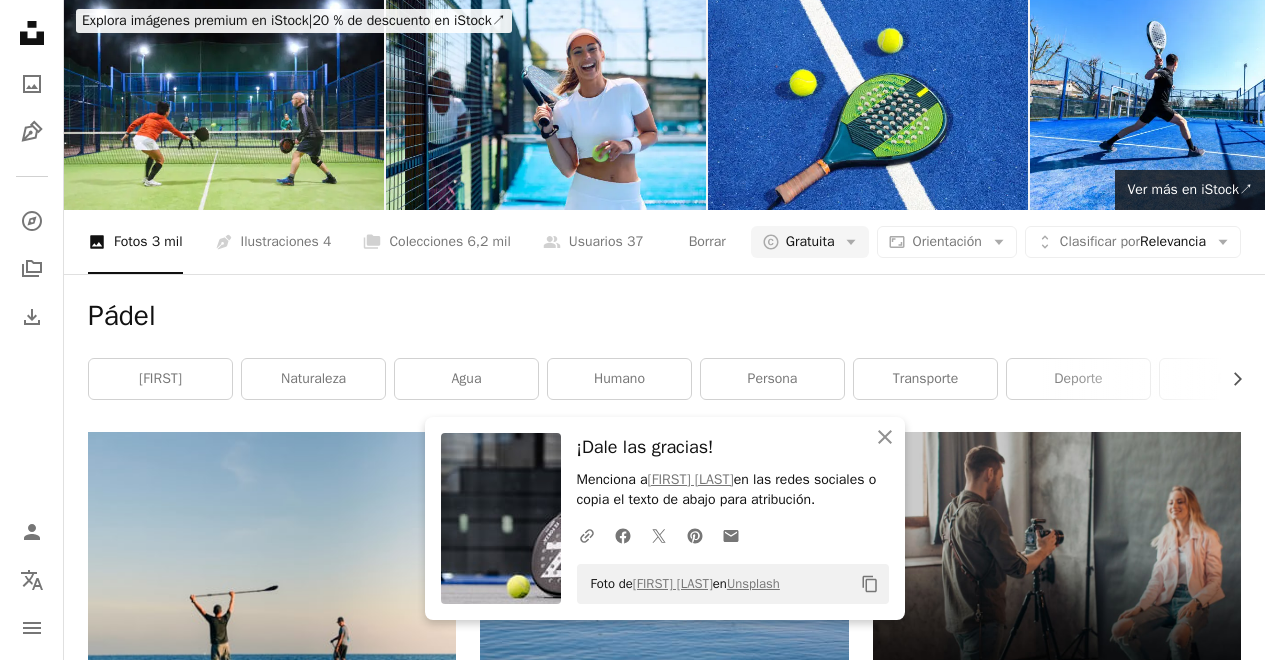 click on "Copy content" 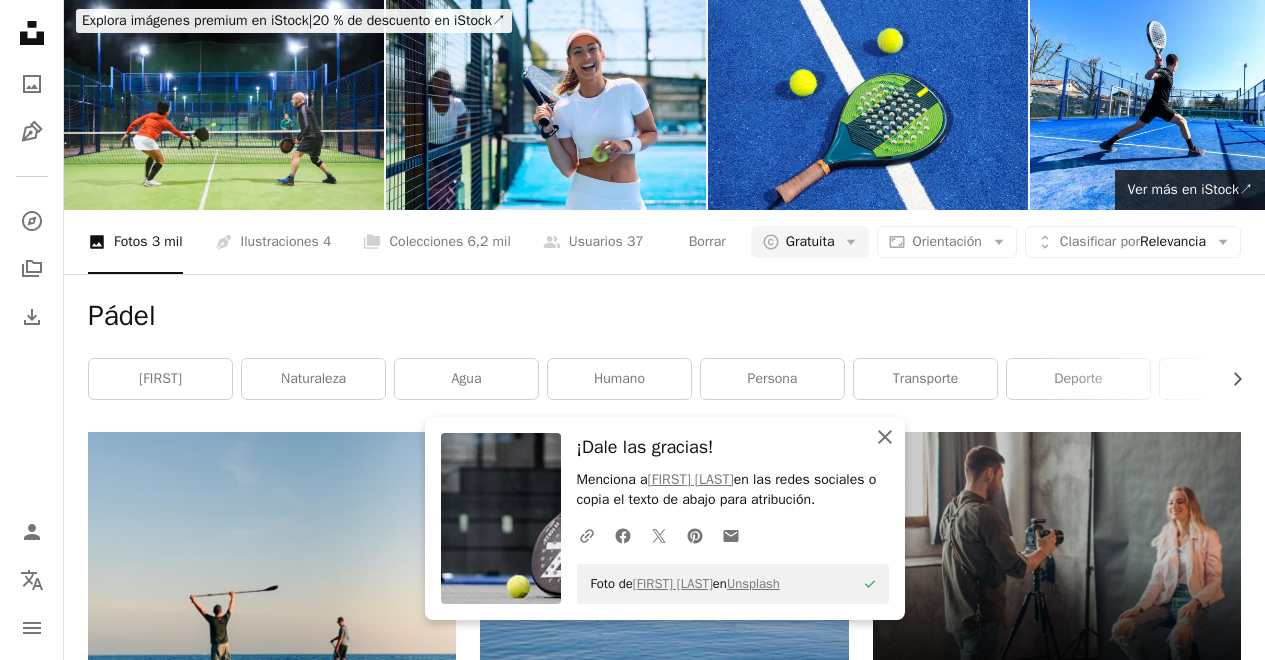 click 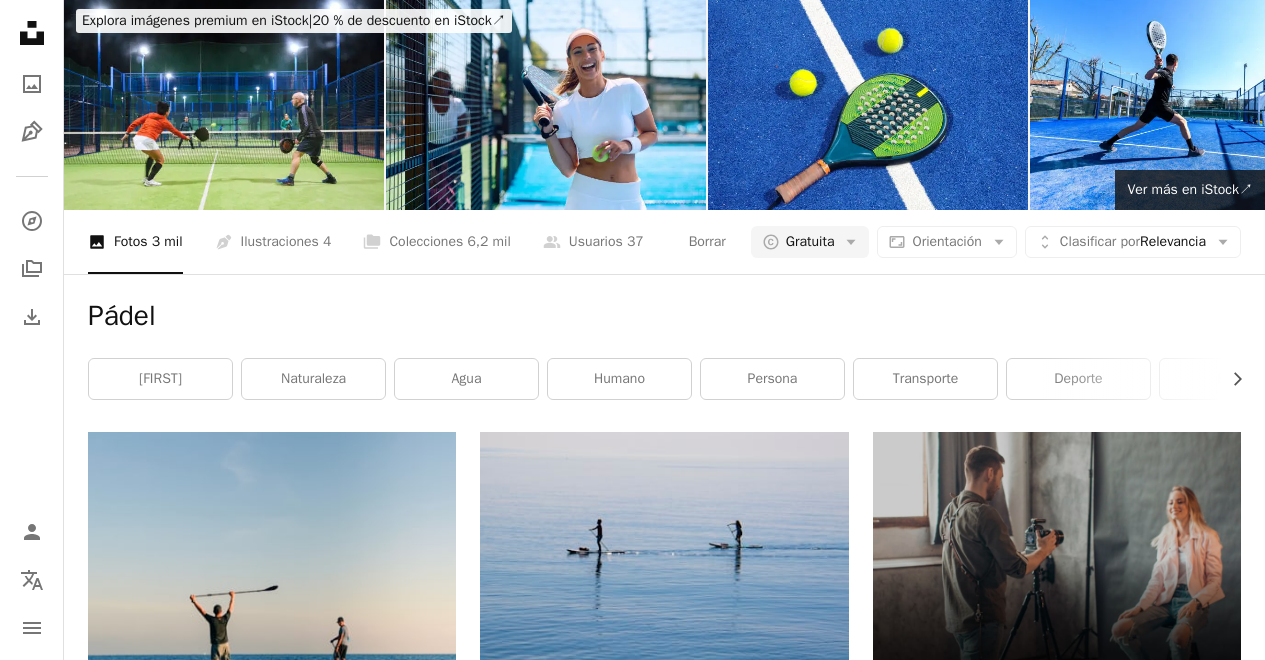 scroll, scrollTop: 27983, scrollLeft: 0, axis: vertical 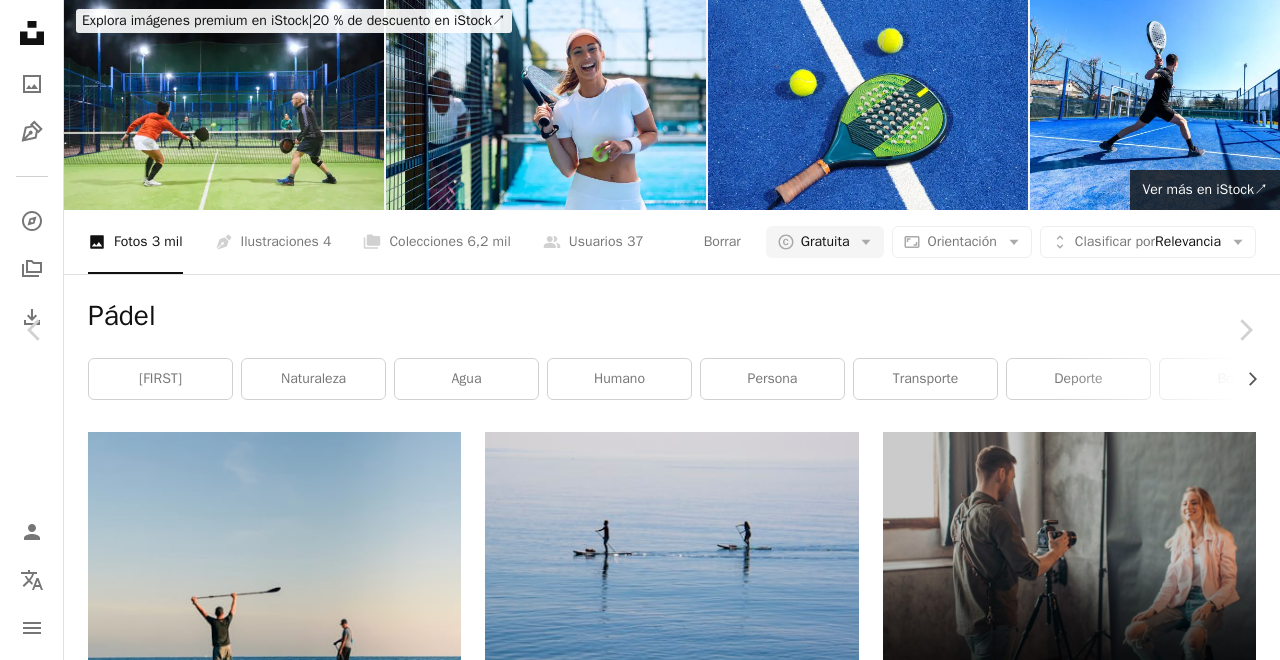 click on "Descargar gratis" at bounding box center [1074, 32604] 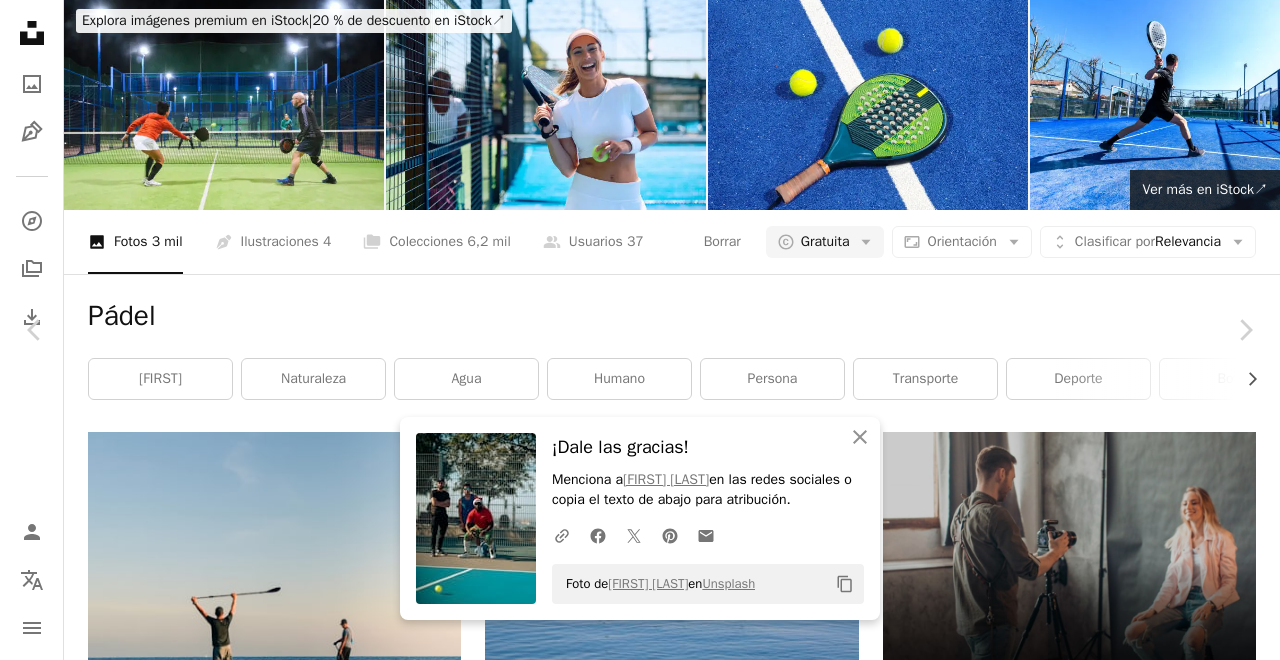 click on "Copy content" 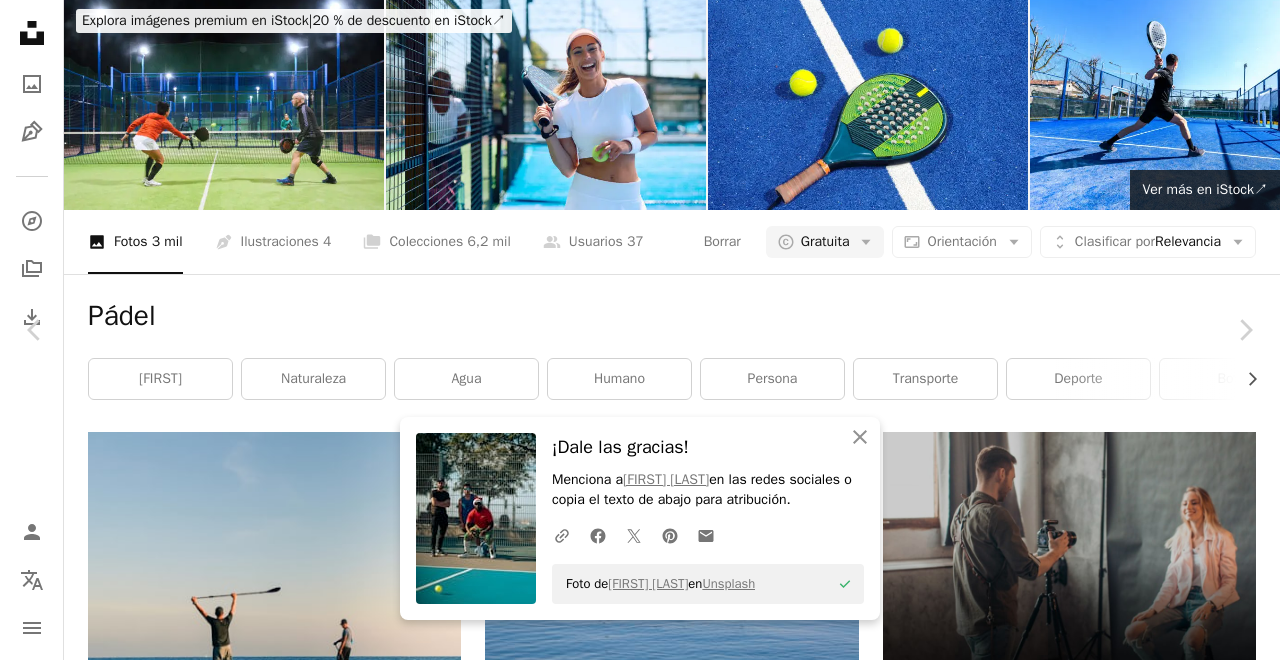 click on "[CITY], [STATE]" at bounding box center (640, 32887) 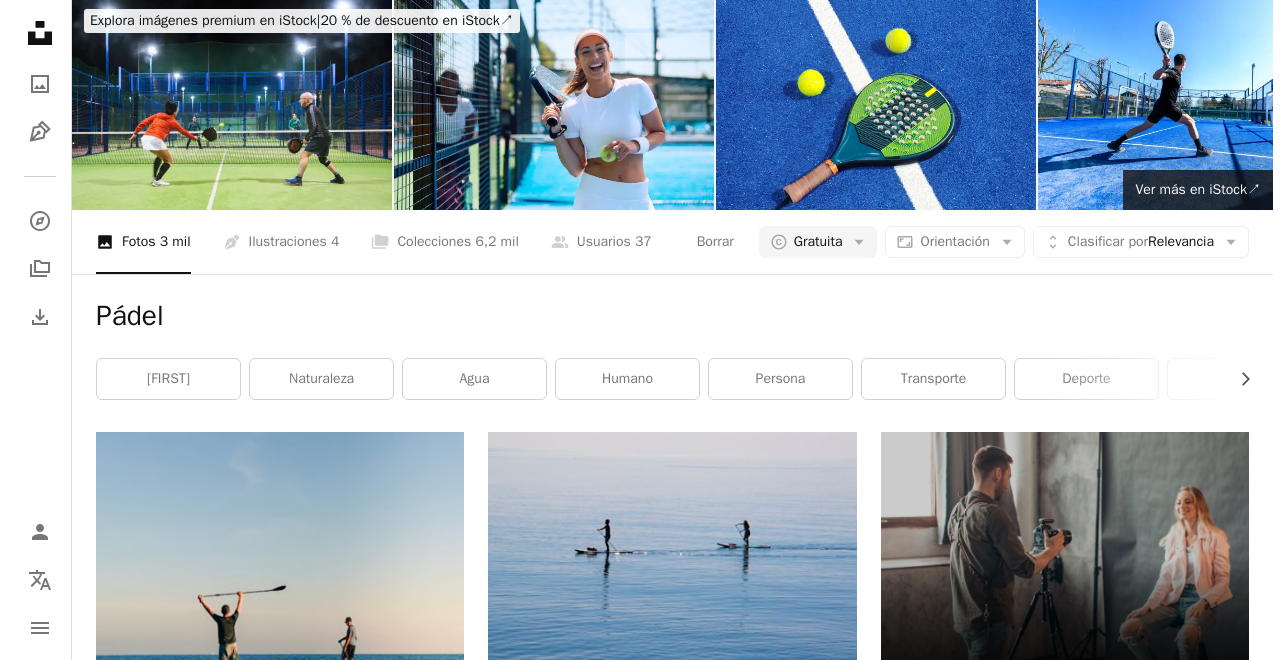 scroll, scrollTop: 49694, scrollLeft: 0, axis: vertical 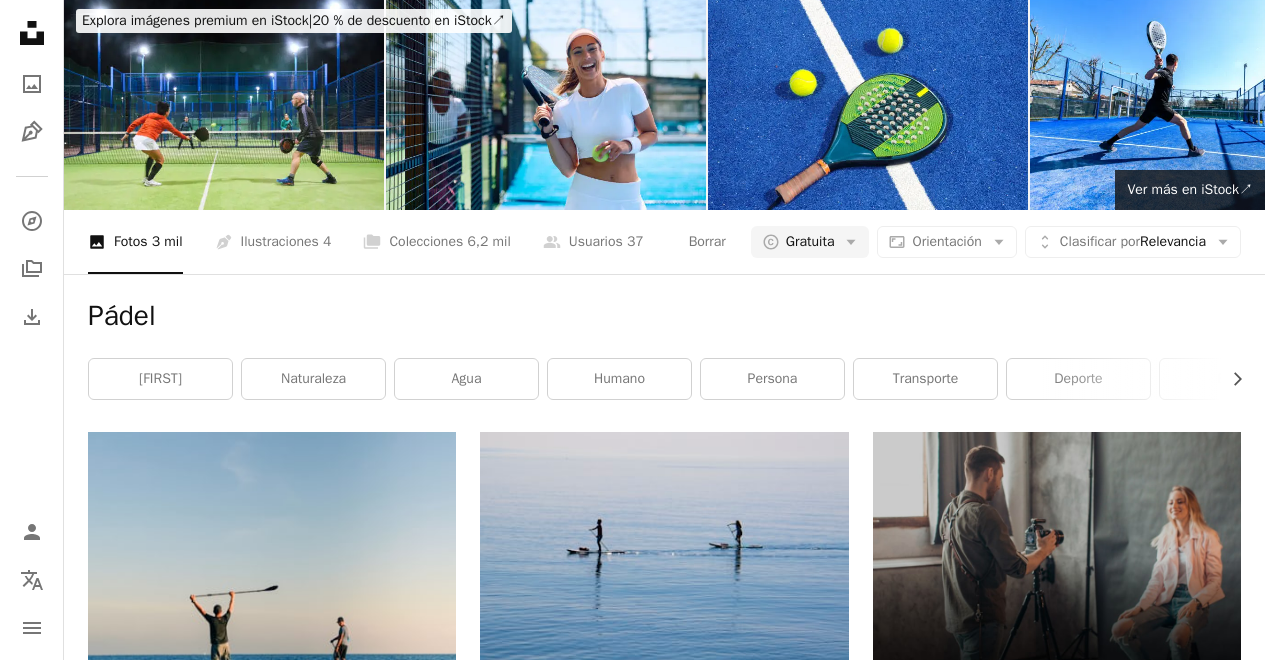 click at bounding box center (664, 49885) 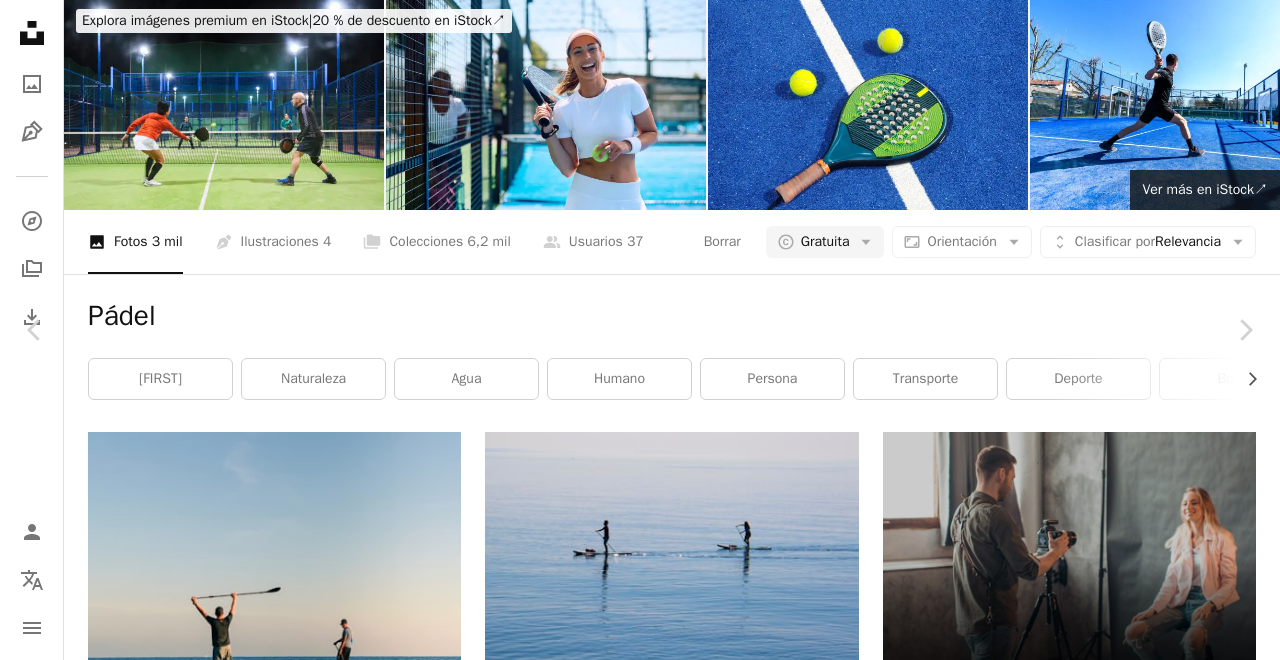 click on "Descargar gratis" at bounding box center (1074, 59346) 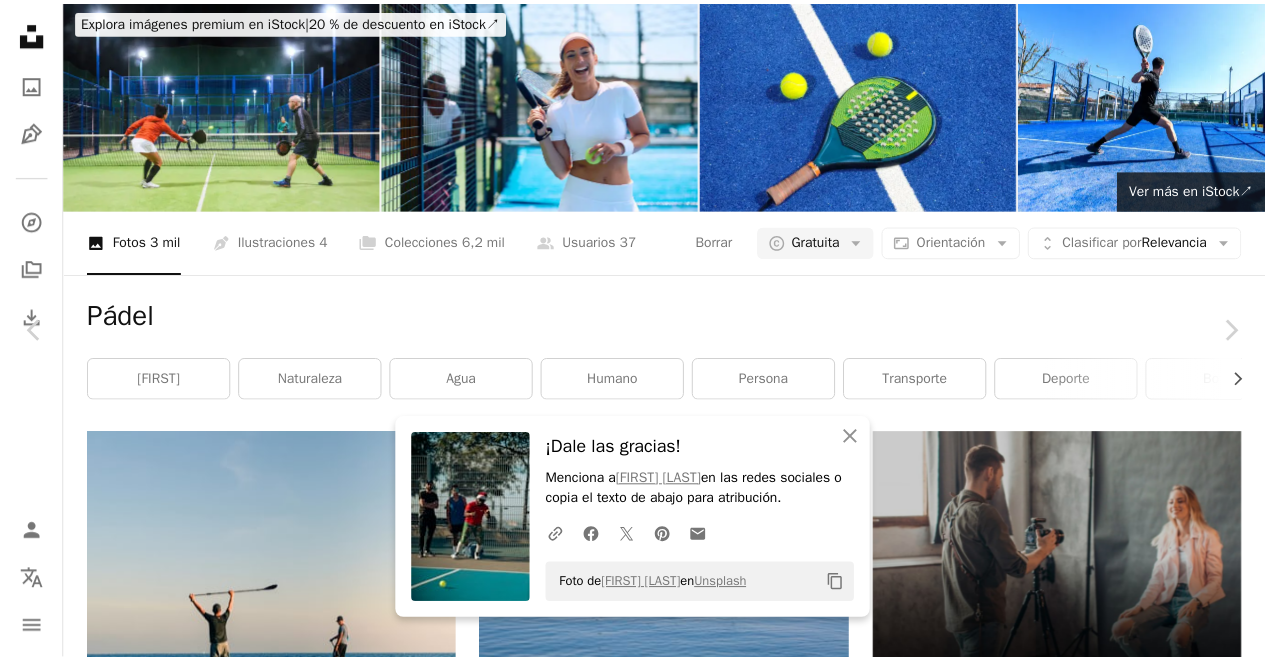 scroll, scrollTop: 396, scrollLeft: 0, axis: vertical 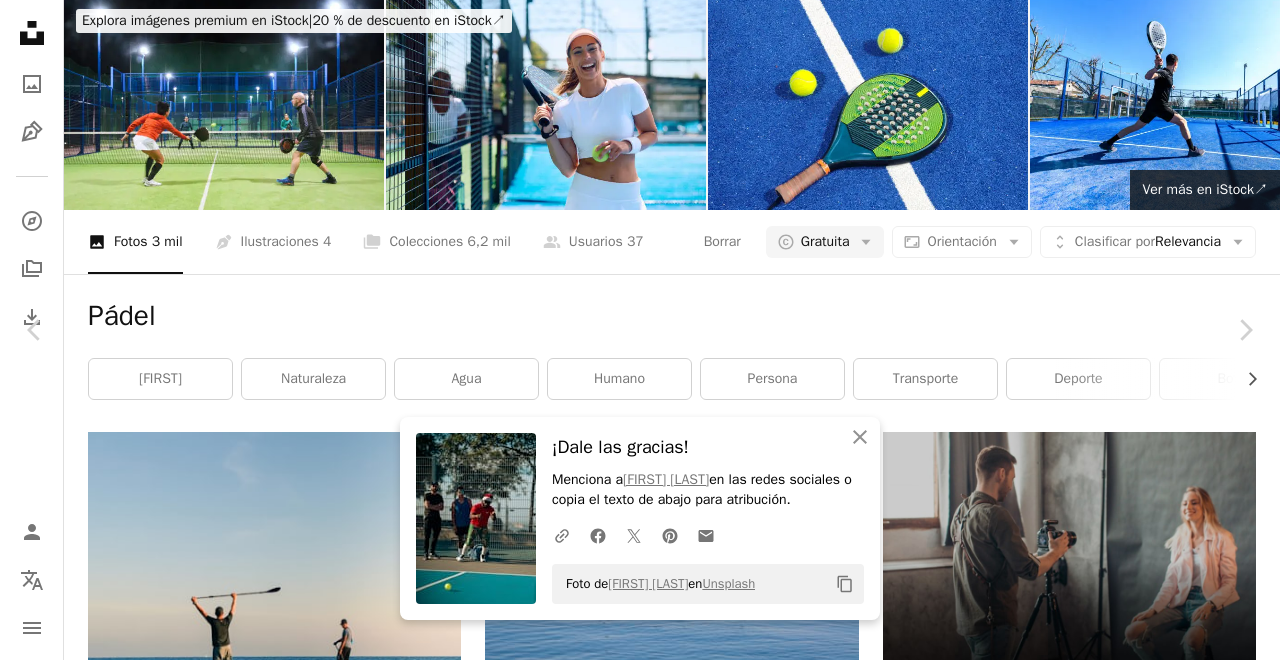 click on "Copy content" 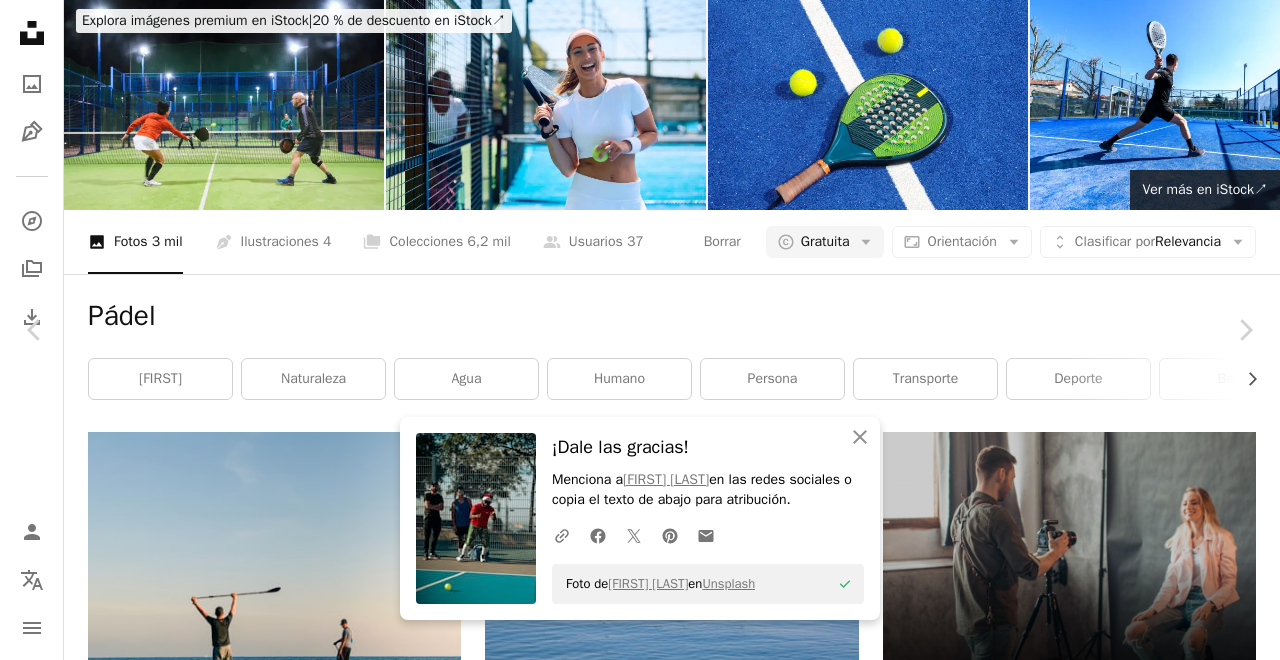 click on "[CITY], [STATE]" at bounding box center [640, 59629] 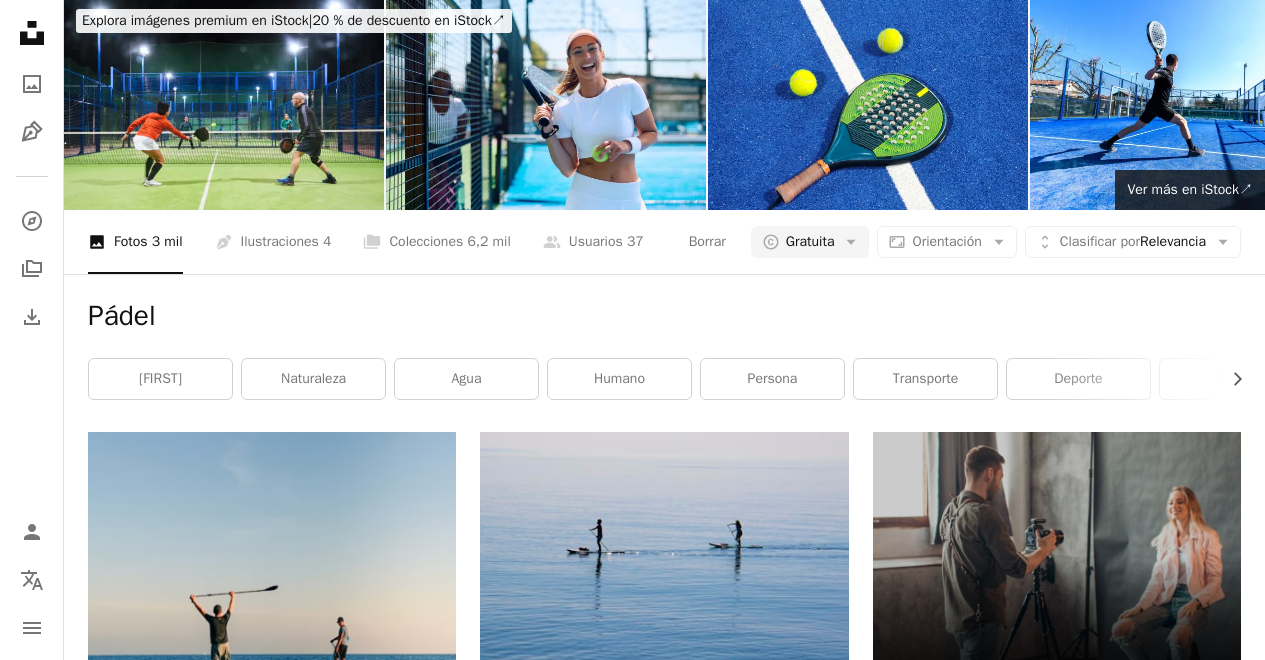 scroll, scrollTop: 80914, scrollLeft: 0, axis: vertical 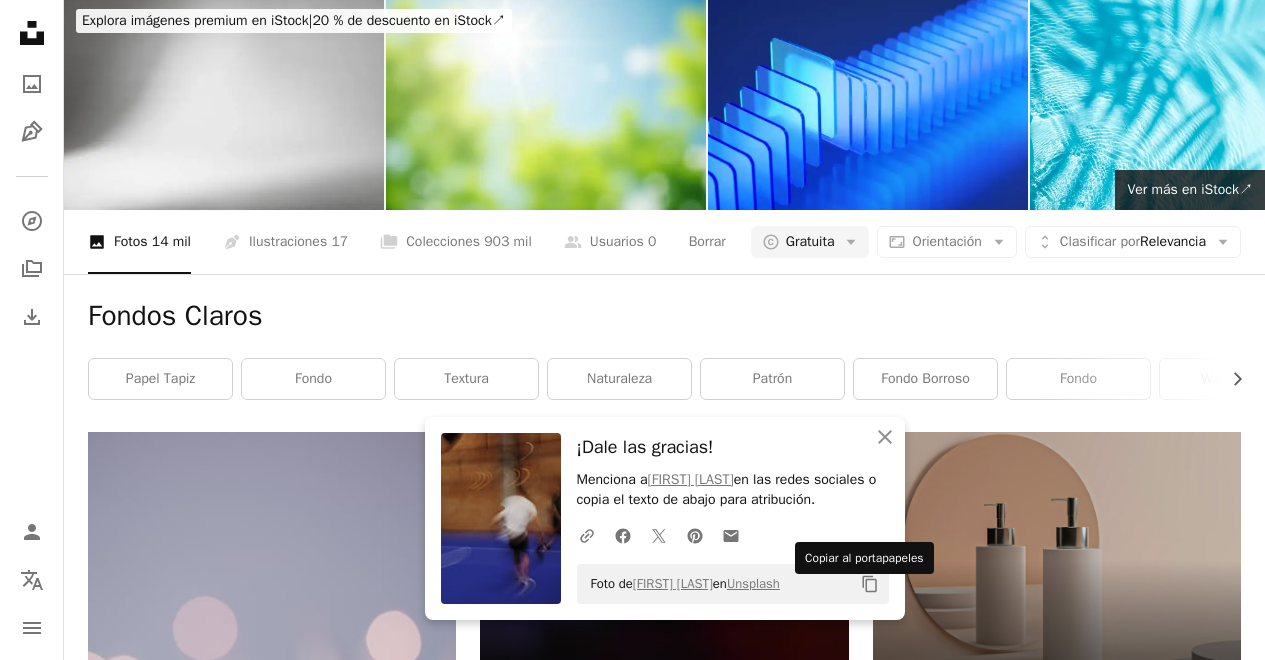 click on "Copy content" 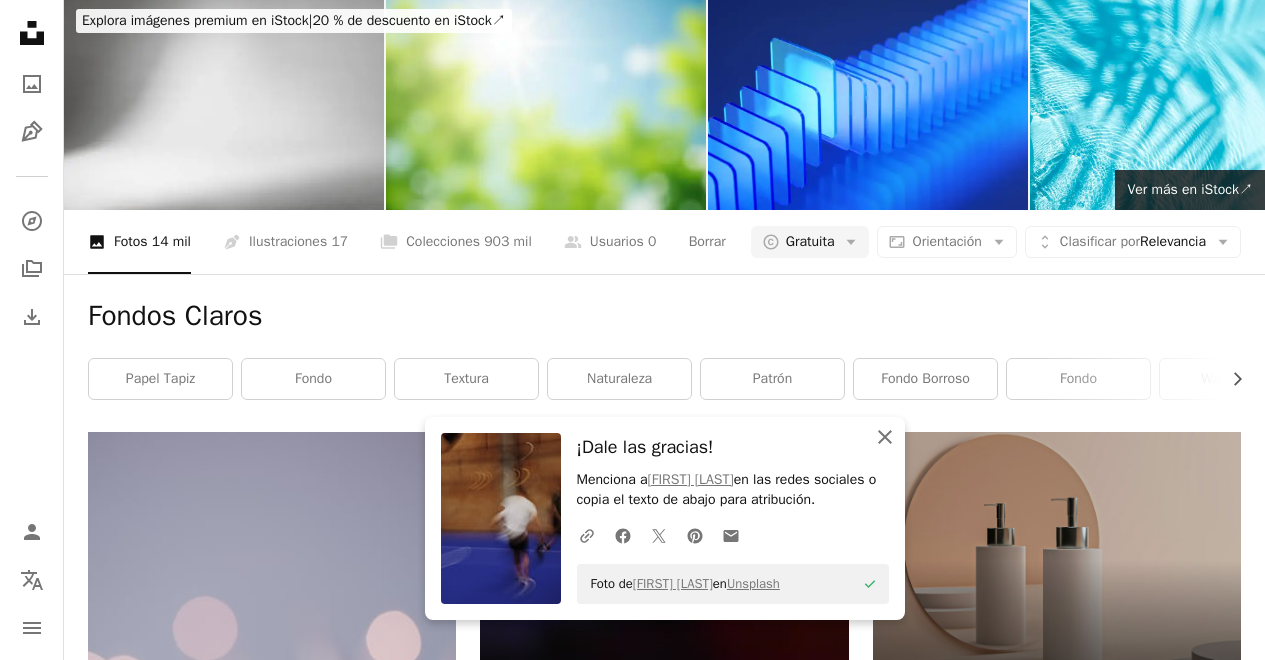 click on "An X shape" 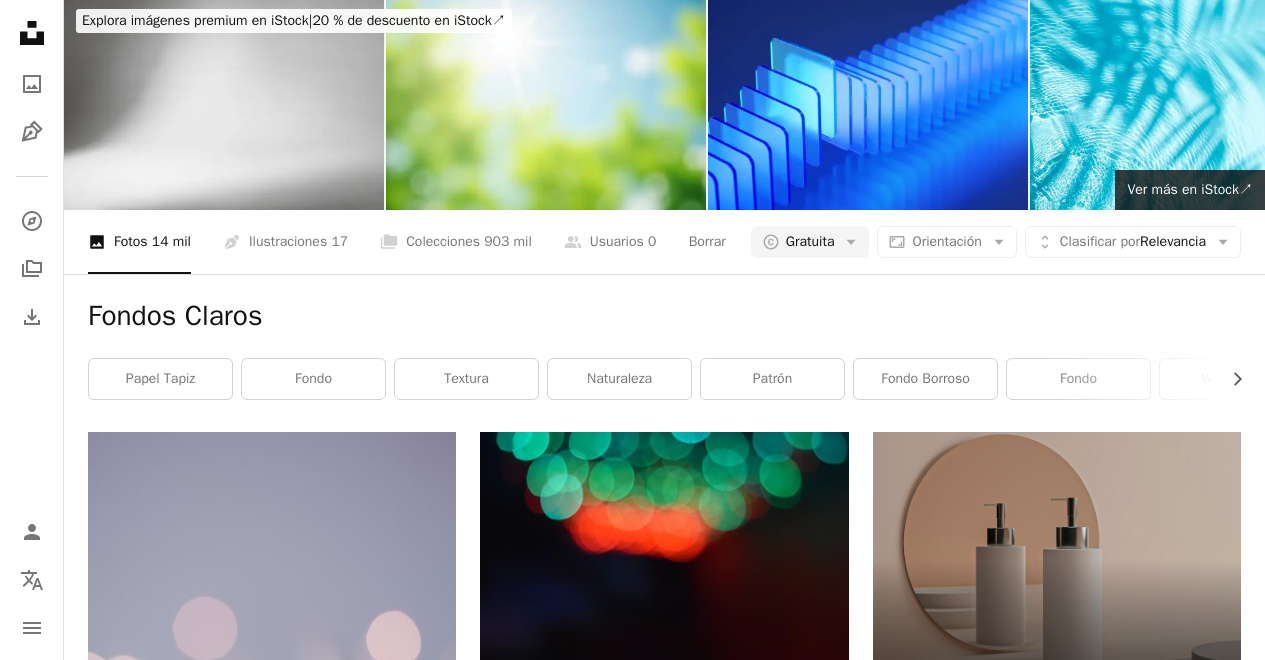 scroll, scrollTop: 3078, scrollLeft: 0, axis: vertical 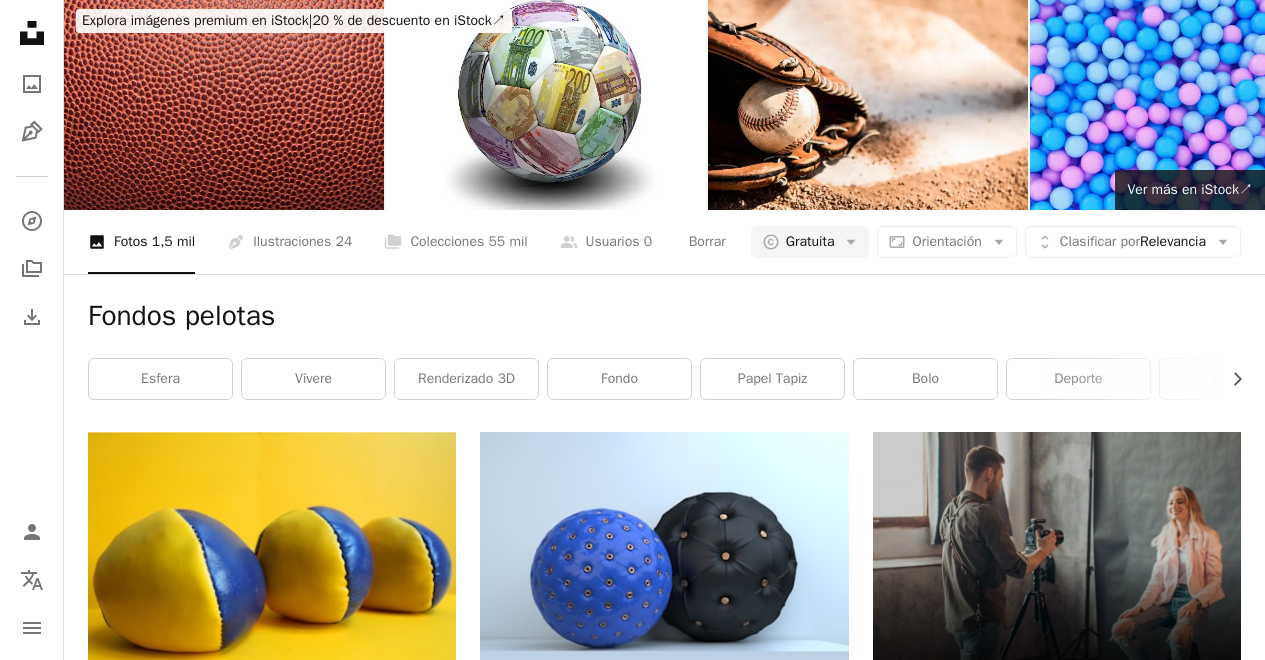 click on "Cargar más" at bounding box center [664, 3636] 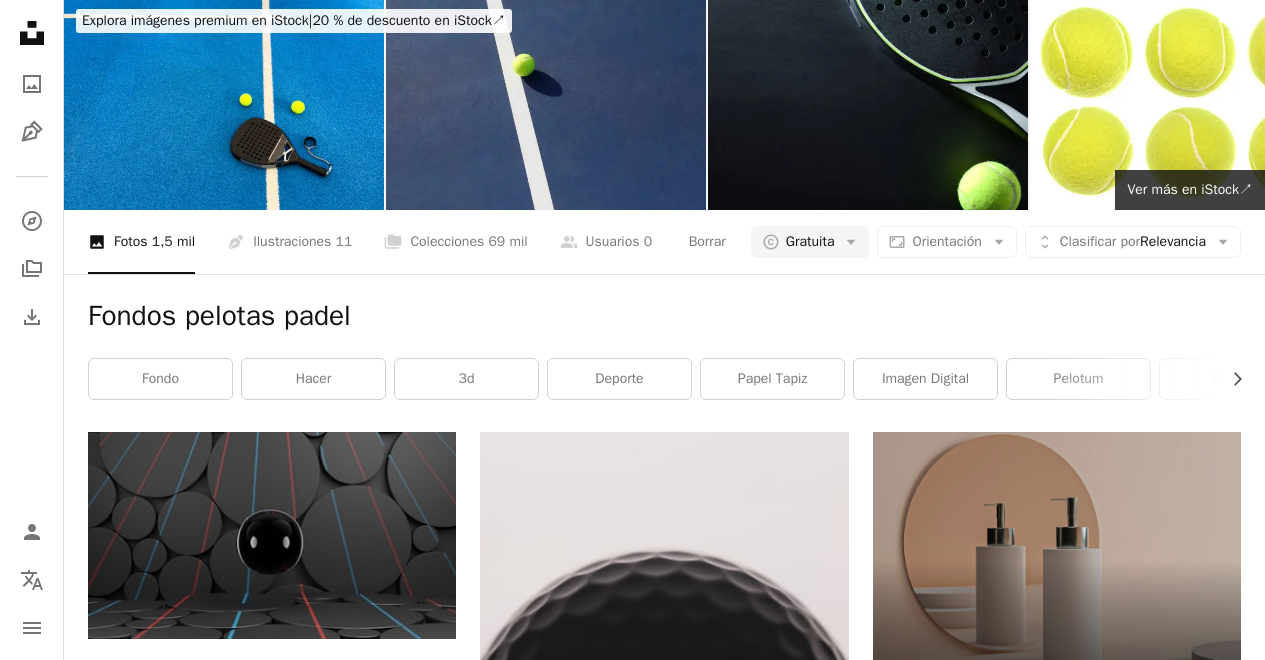 scroll, scrollTop: 2774, scrollLeft: 0, axis: vertical 